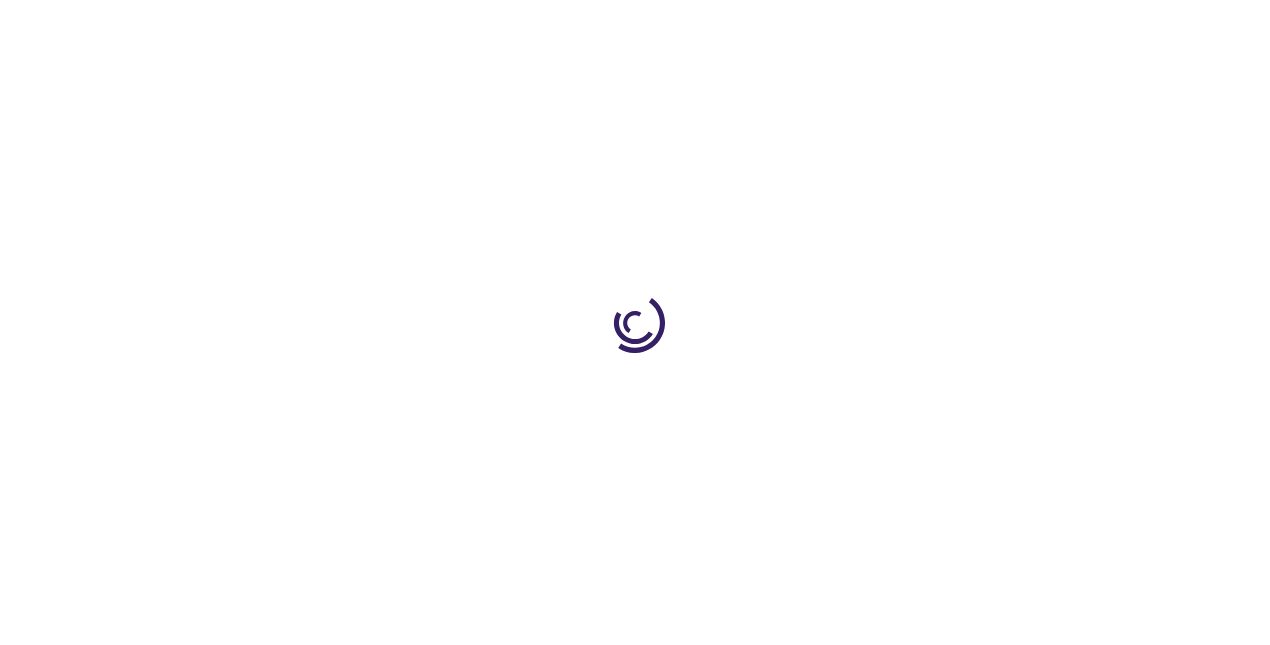 scroll, scrollTop: 0, scrollLeft: 0, axis: both 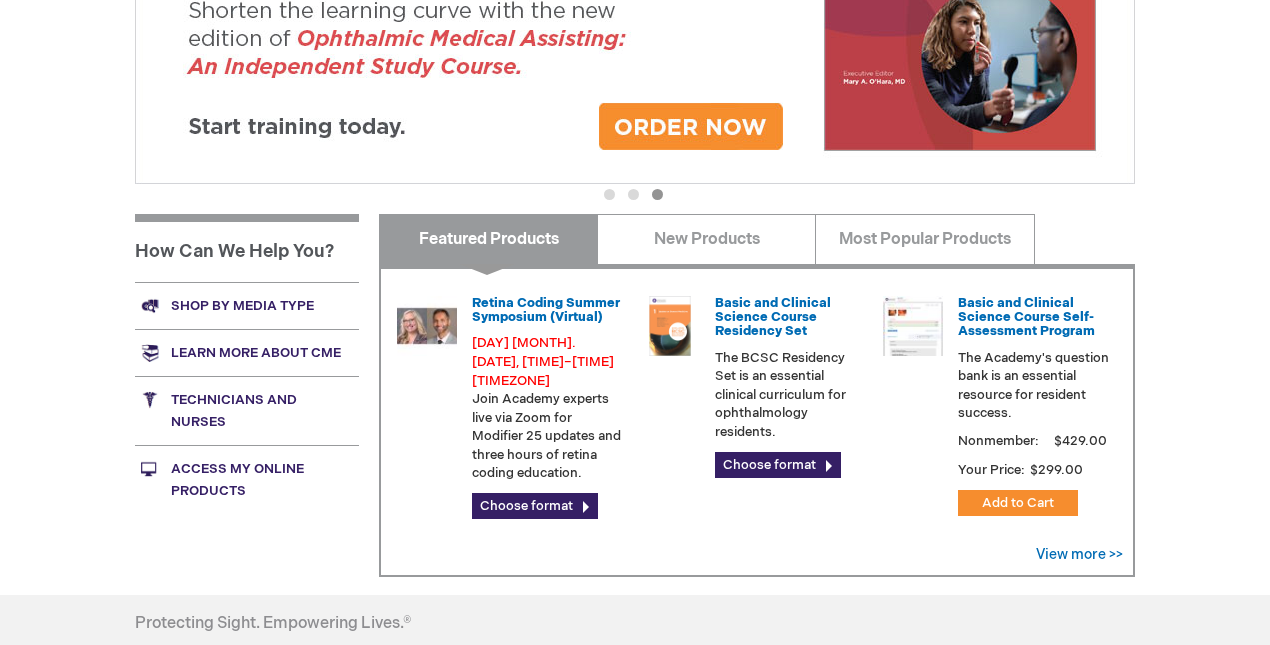 click on "Access My Online Products" at bounding box center (247, 479) 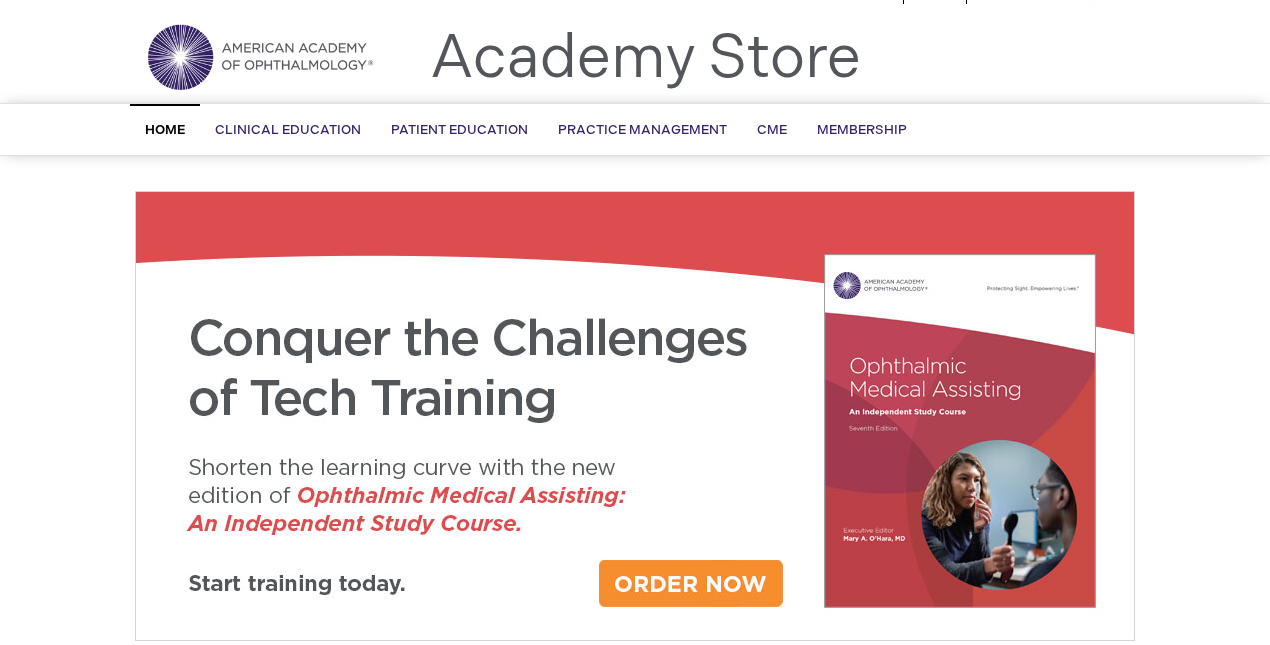 scroll, scrollTop: 0, scrollLeft: 0, axis: both 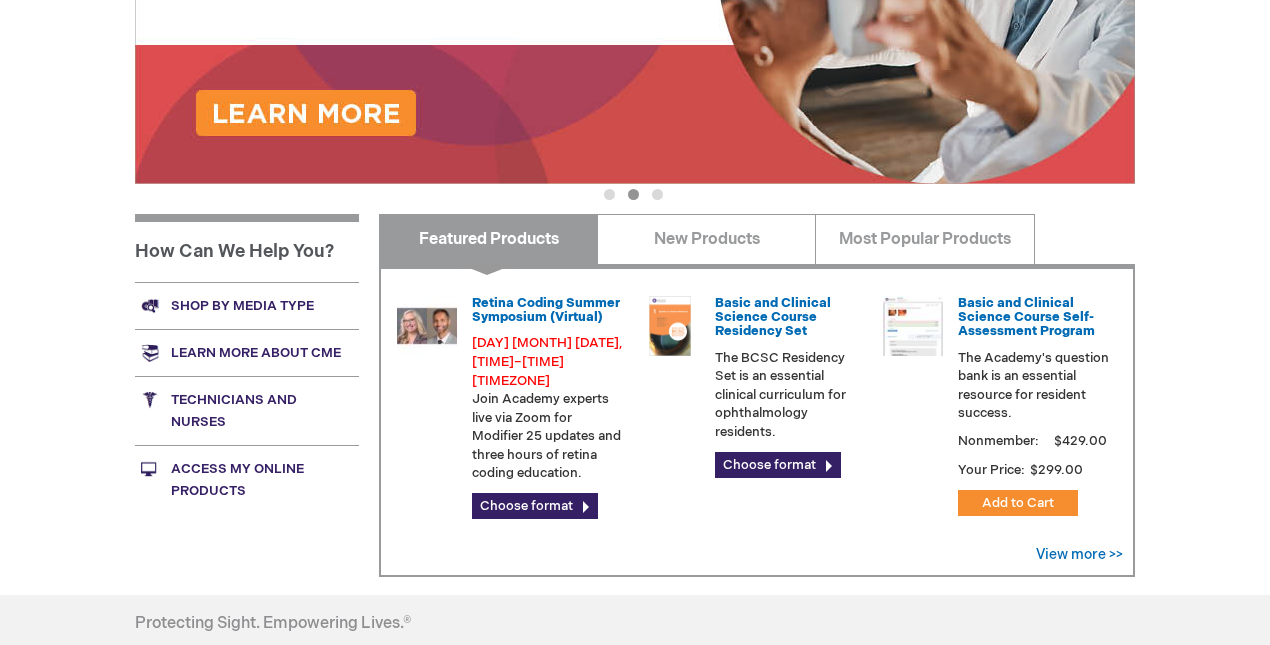click on "Shop by media type" at bounding box center [247, 305] 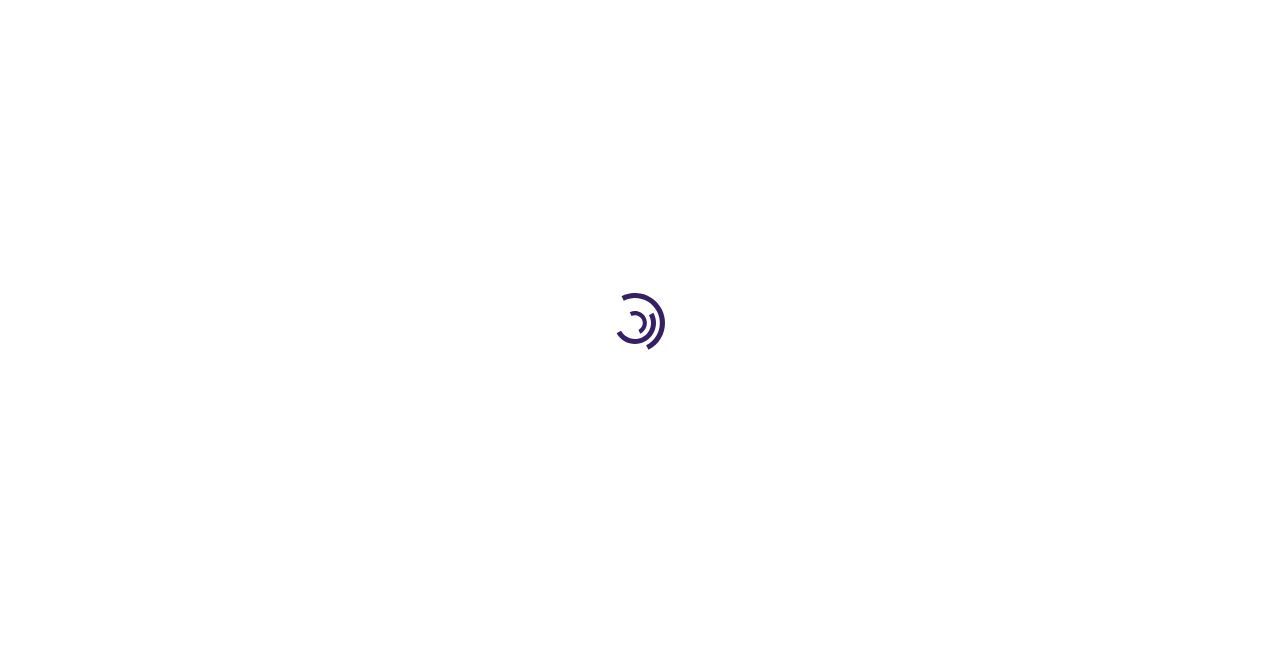 scroll, scrollTop: 0, scrollLeft: 0, axis: both 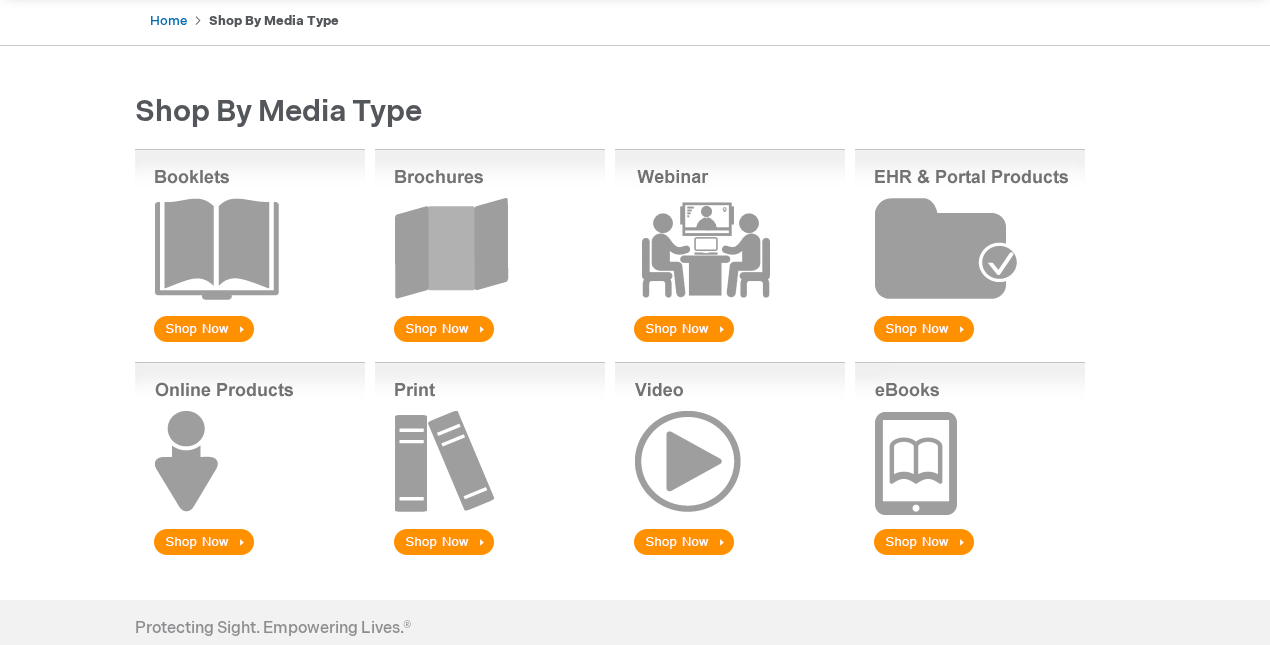 click at bounding box center [250, 247] 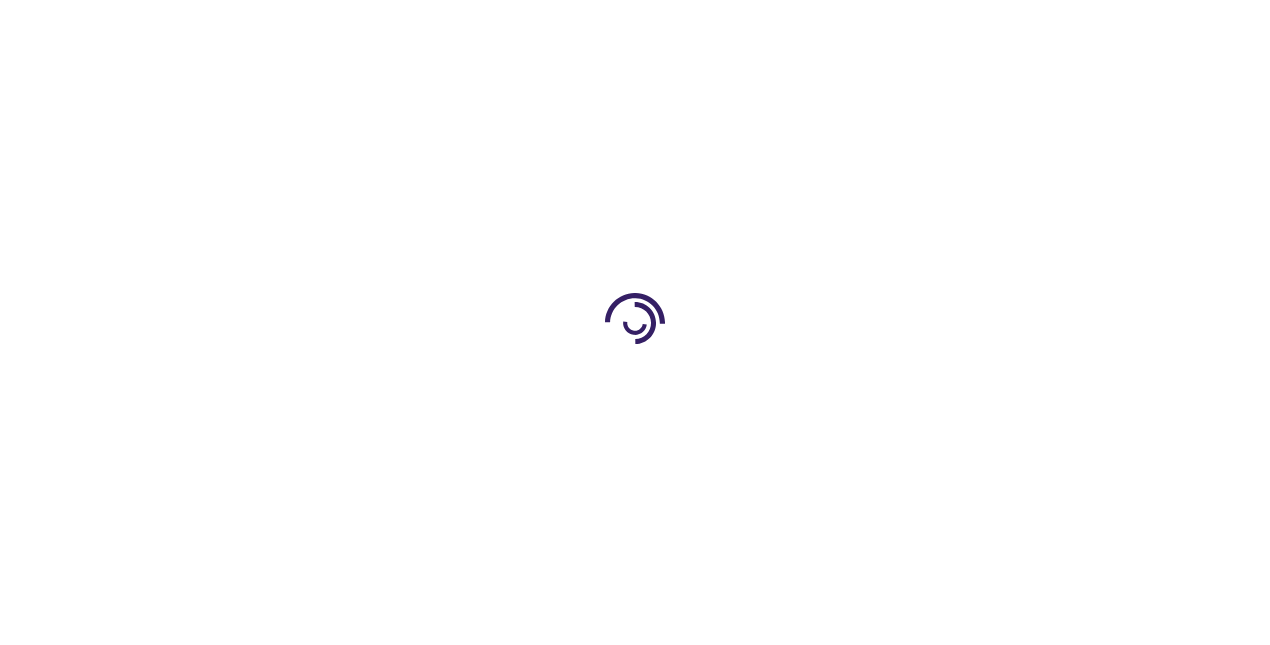 scroll, scrollTop: 0, scrollLeft: 0, axis: both 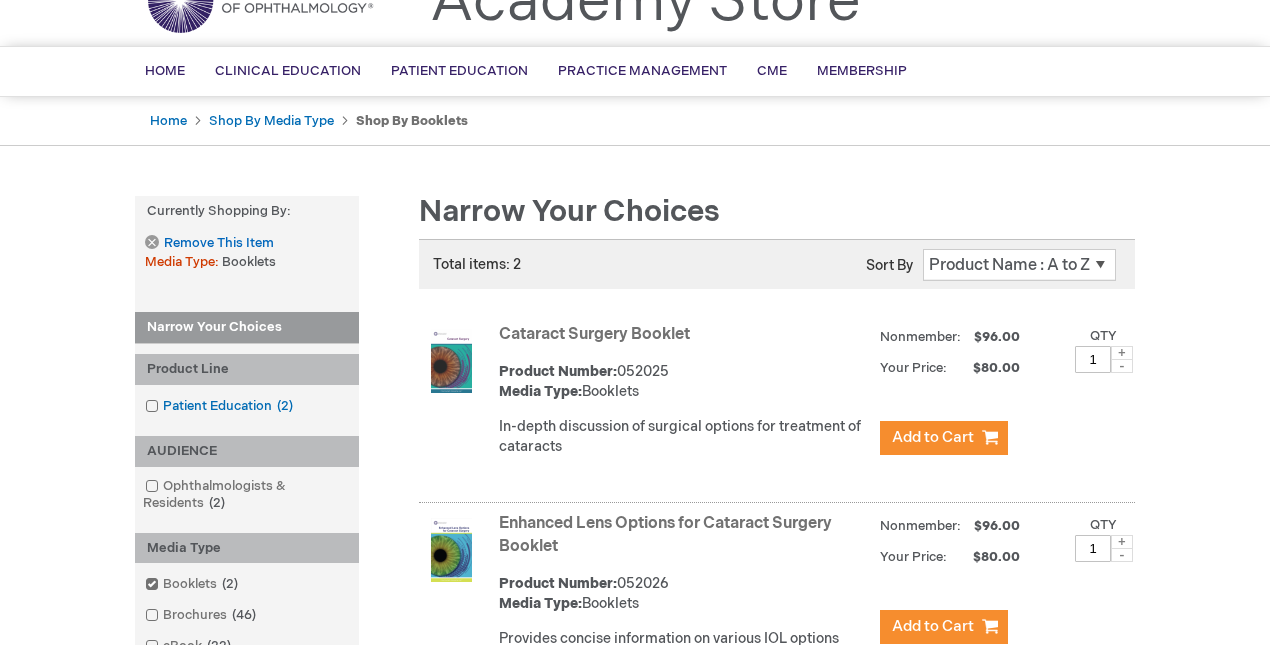click at bounding box center [163, 406] 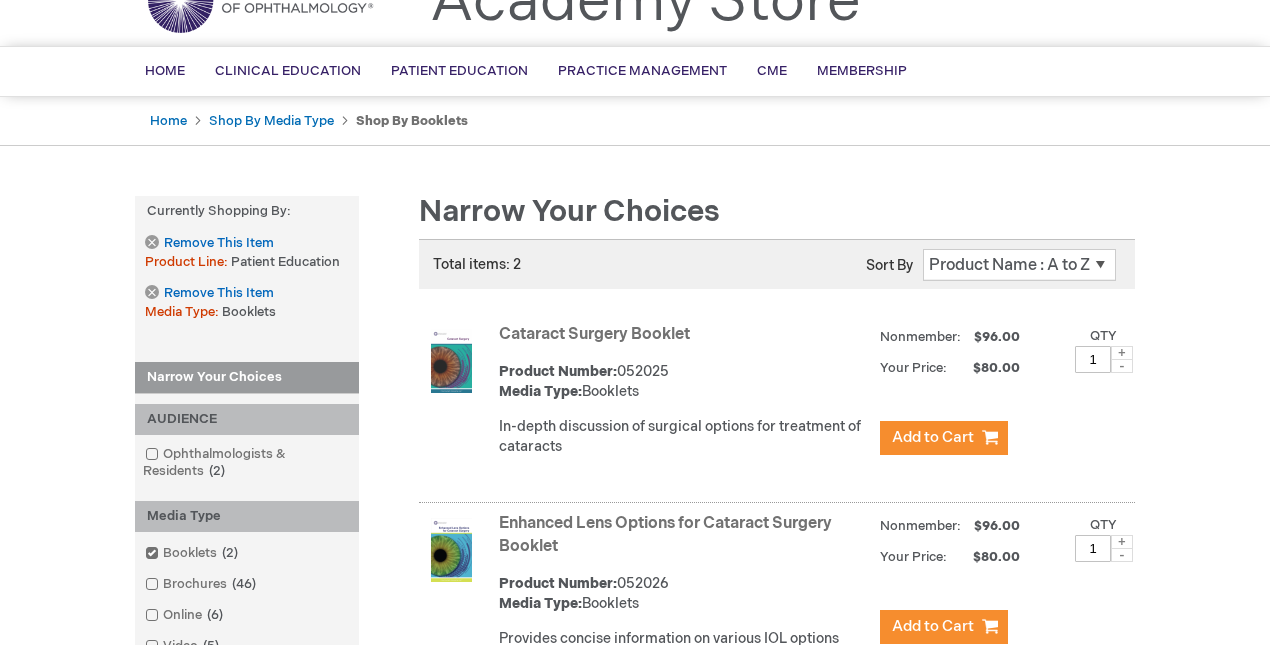 scroll, scrollTop: 300, scrollLeft: 0, axis: vertical 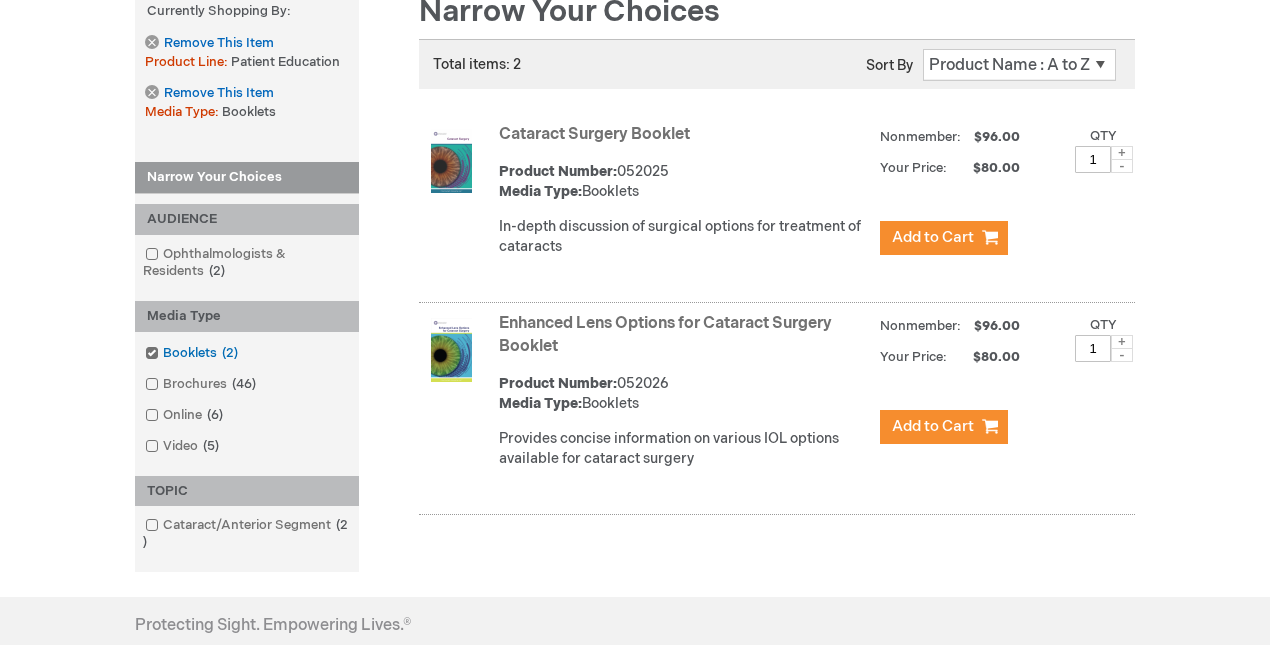 click on "Booklets											 2 items" at bounding box center (193, 353) 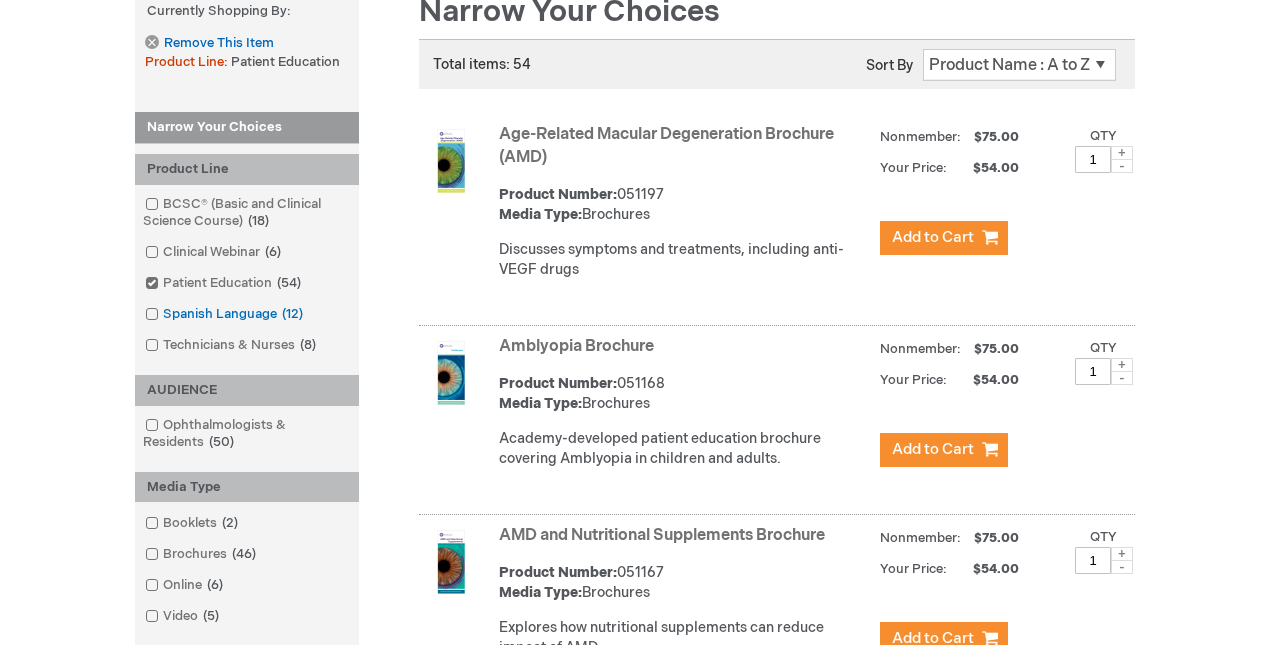 click on "Spanish Language											 12 items" at bounding box center [225, 314] 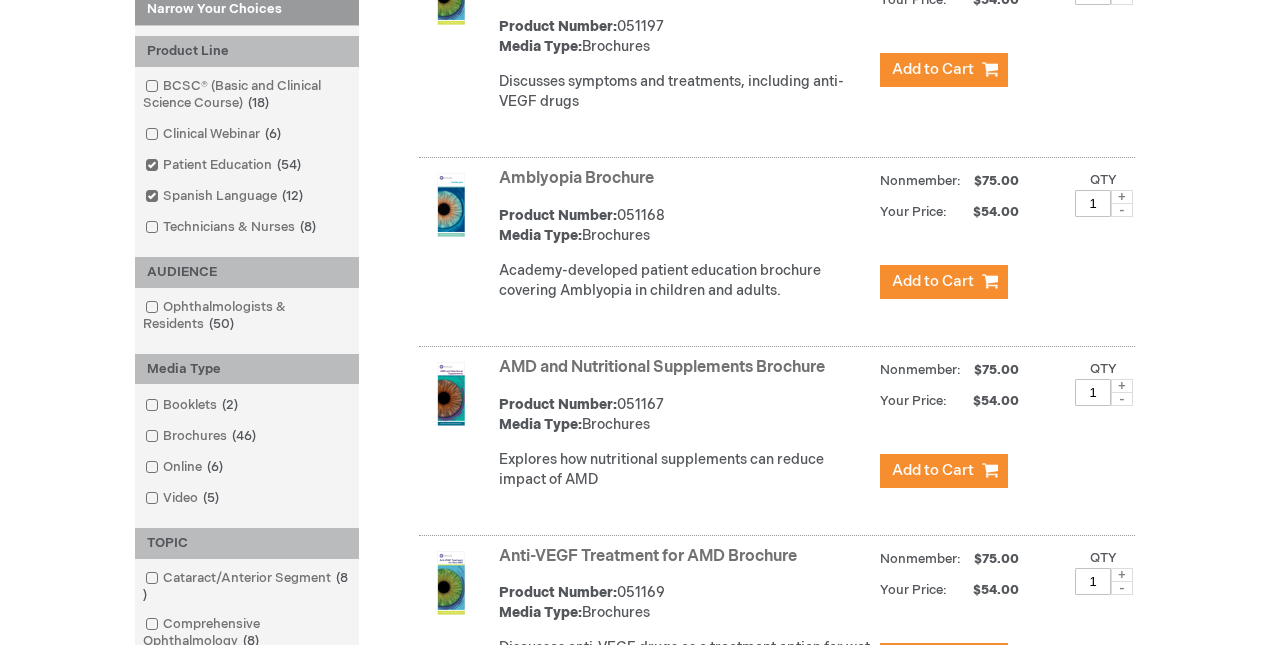 scroll, scrollTop: 500, scrollLeft: 0, axis: vertical 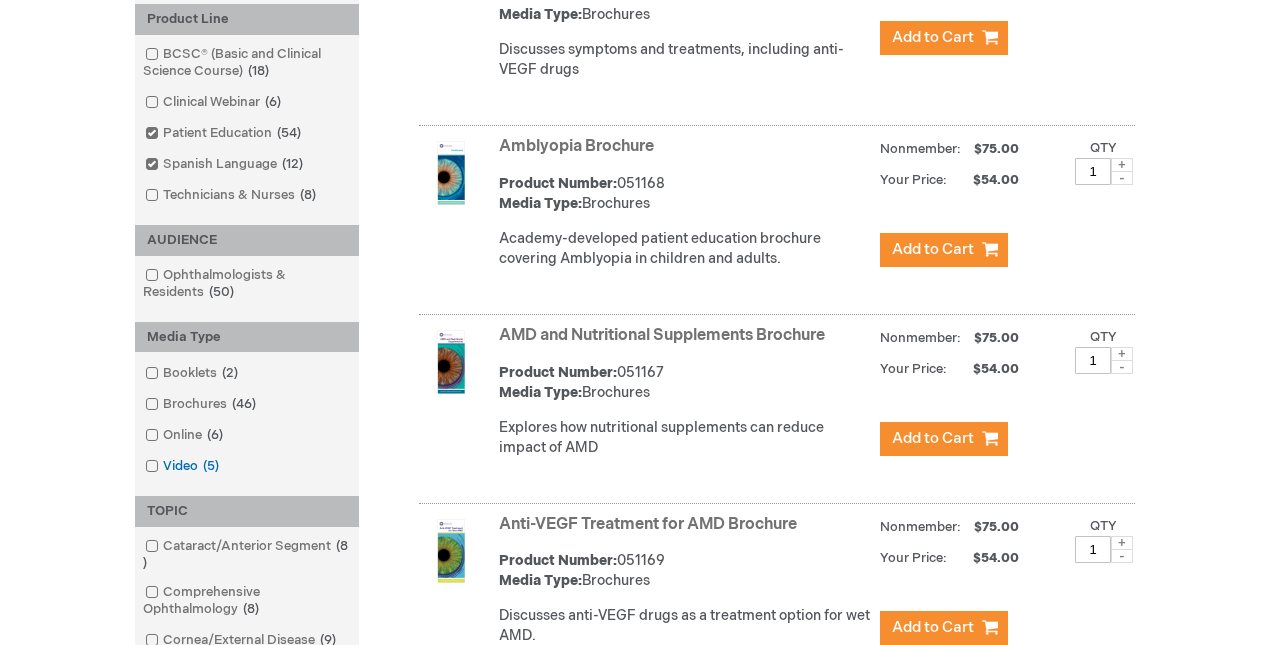 click at bounding box center (163, 466) 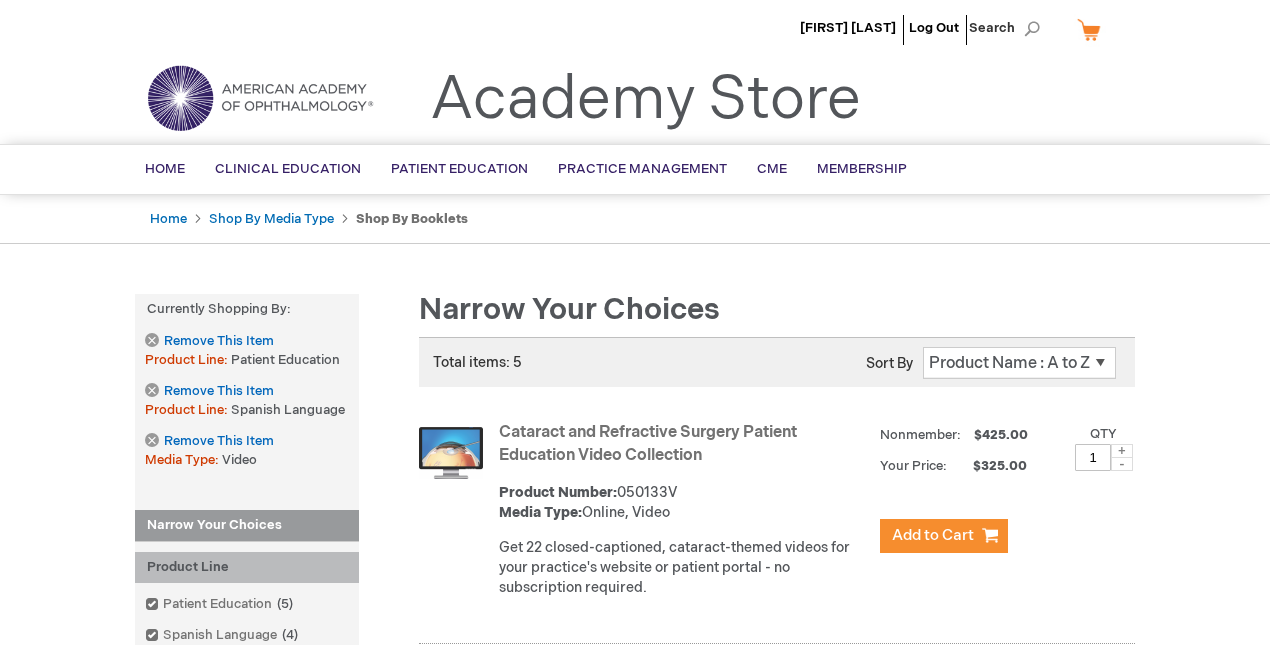 scroll, scrollTop: 0, scrollLeft: 0, axis: both 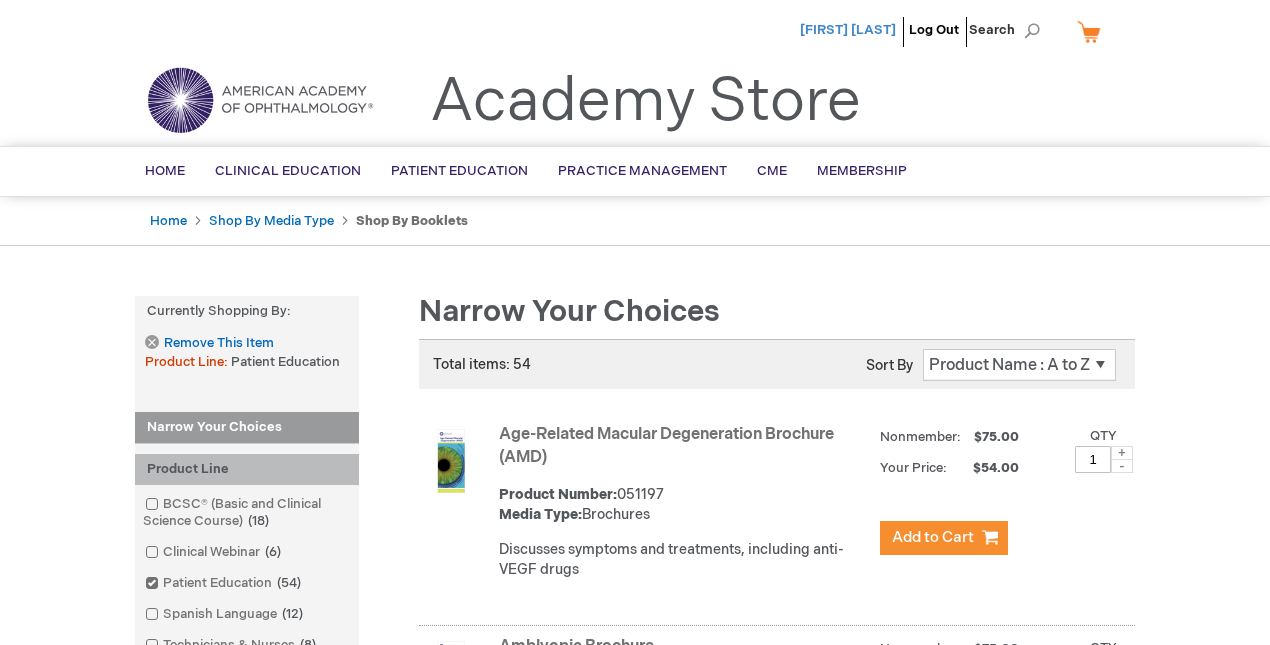 click on "[FIRST] [LAST]" at bounding box center [848, 30] 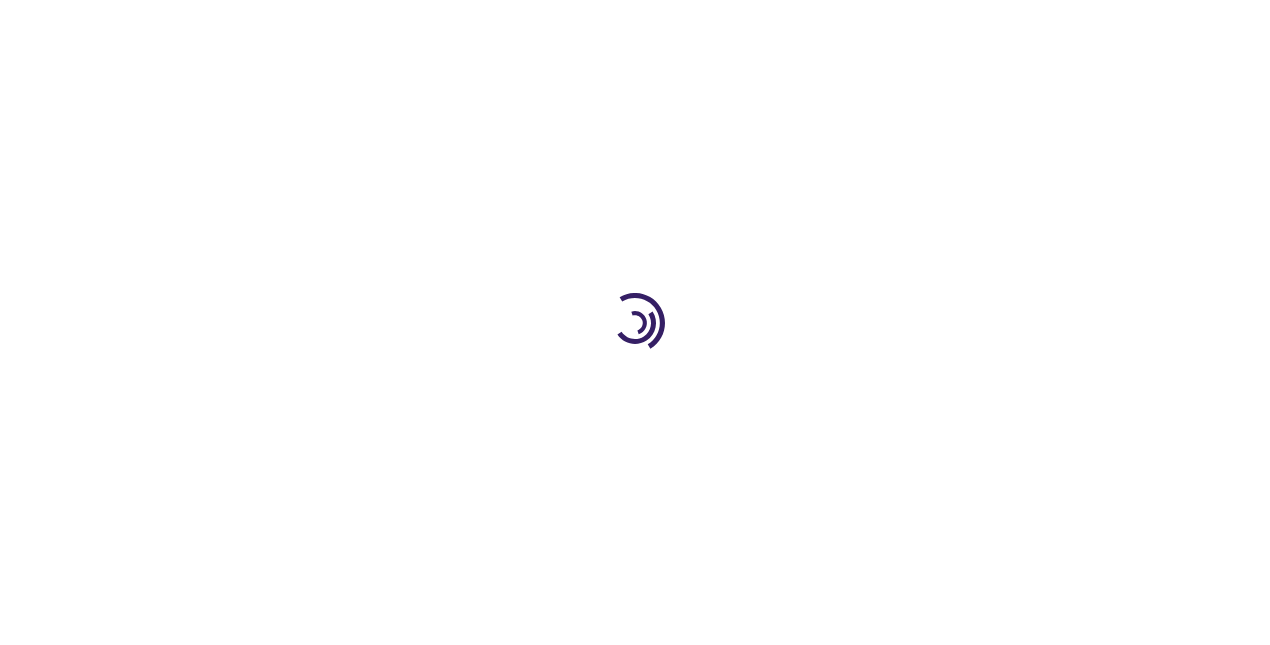 scroll, scrollTop: 0, scrollLeft: 0, axis: both 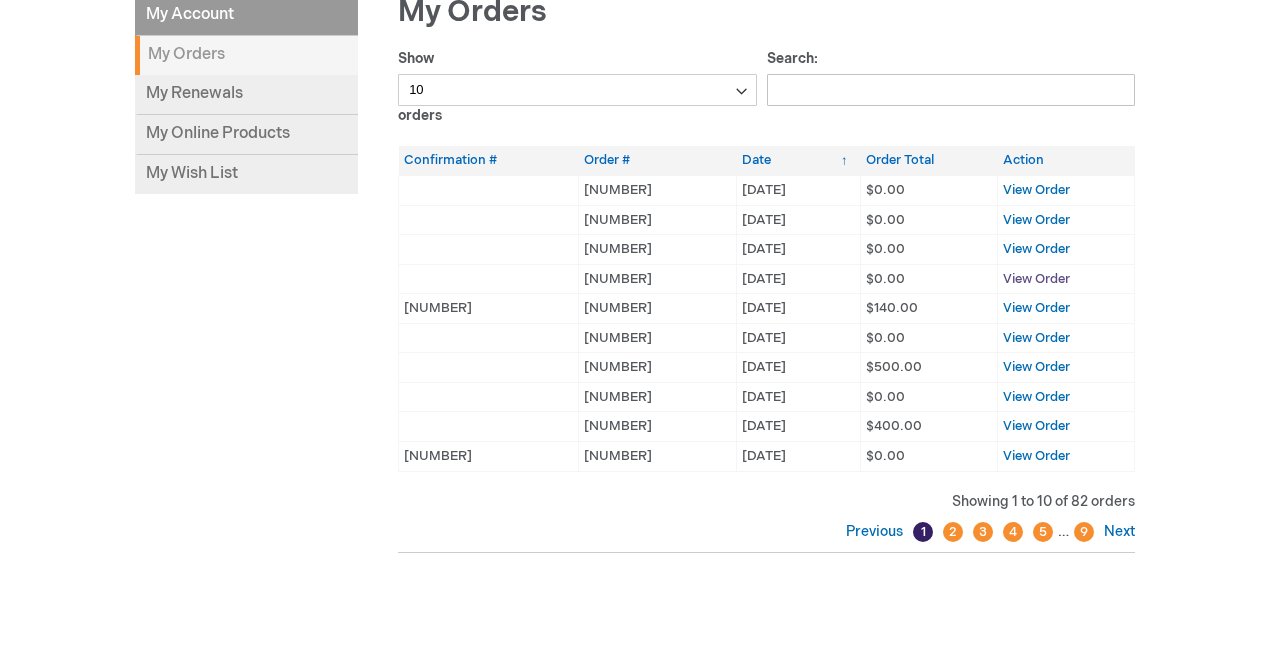 click on "View Order" at bounding box center [1036, 279] 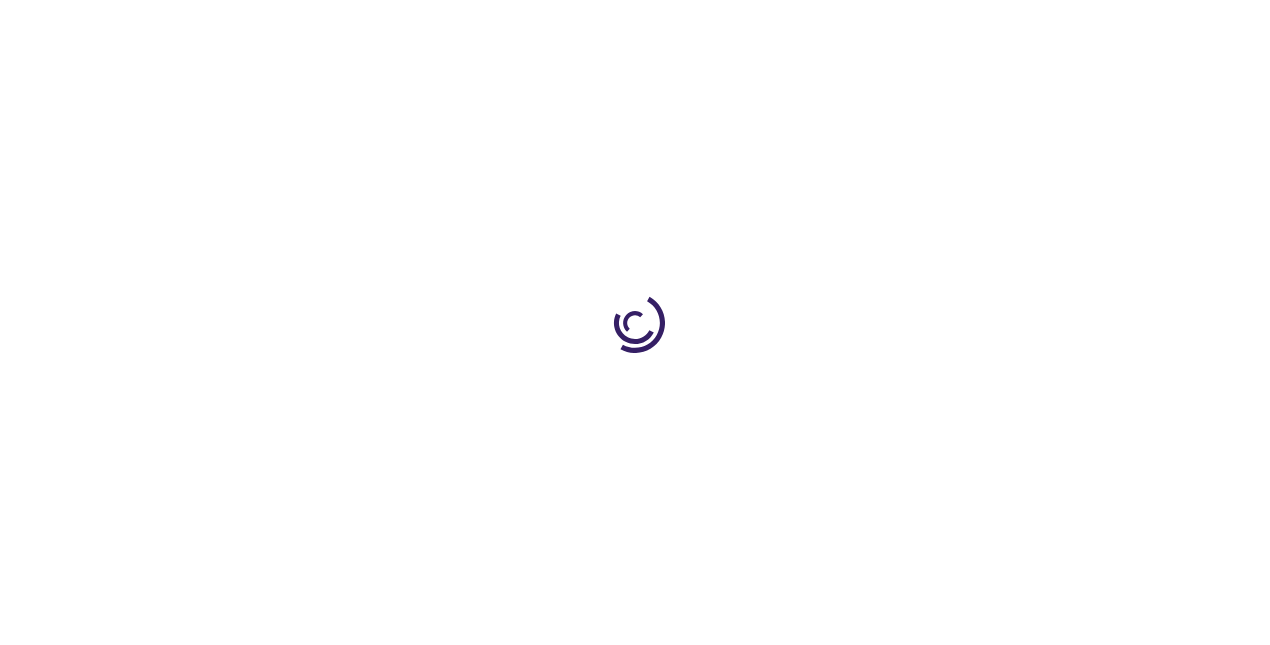 scroll, scrollTop: 0, scrollLeft: 0, axis: both 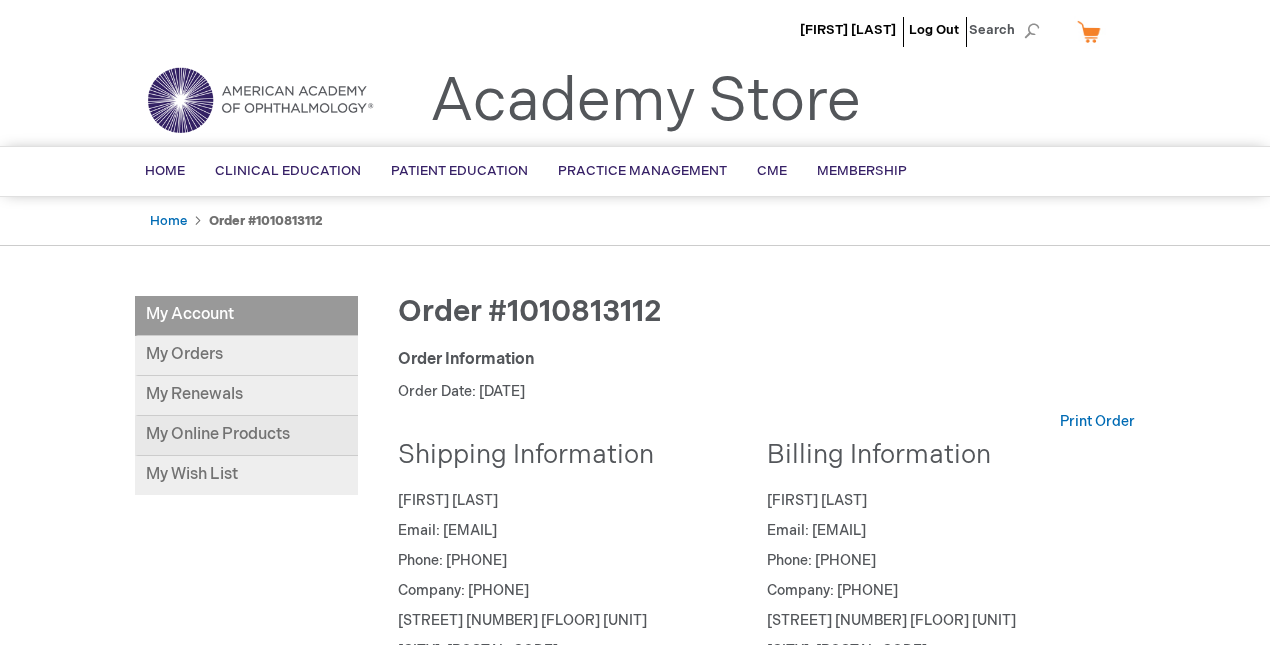 click on "My Online Products" at bounding box center (246, 436) 